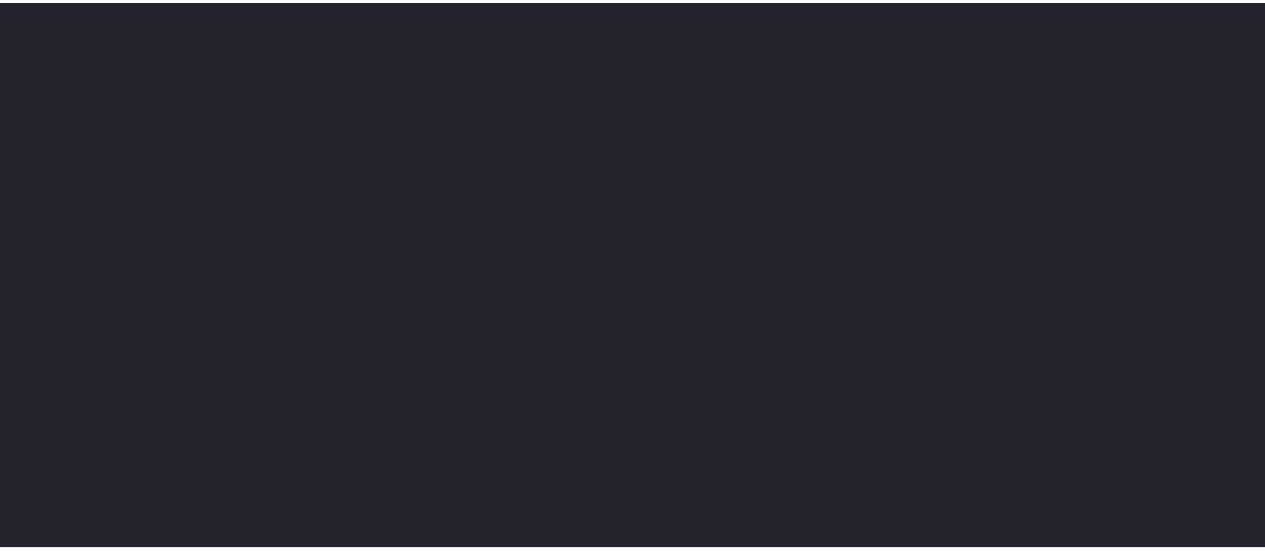 scroll, scrollTop: 0, scrollLeft: 0, axis: both 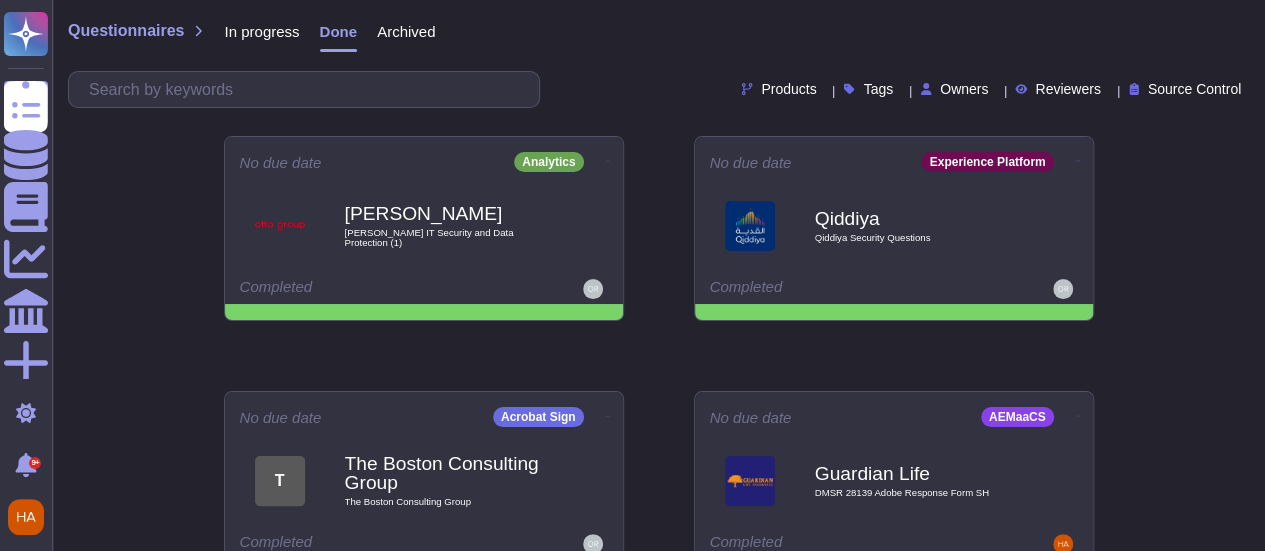 click on "In progress" at bounding box center [261, 31] 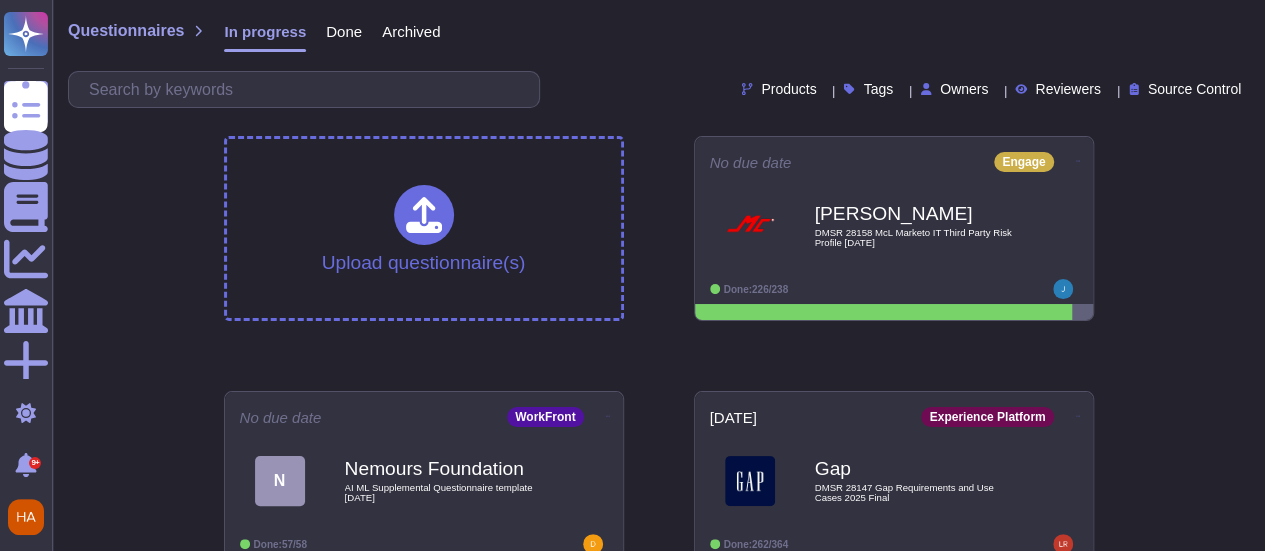 click on "Done" at bounding box center [344, 31] 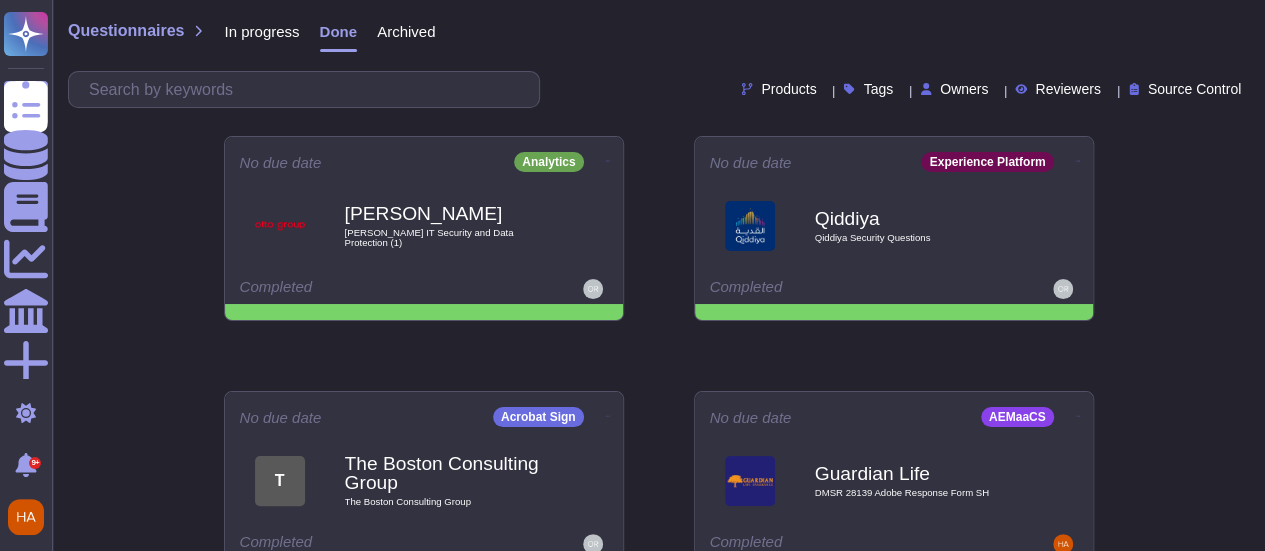 click on "Done" at bounding box center [339, 31] 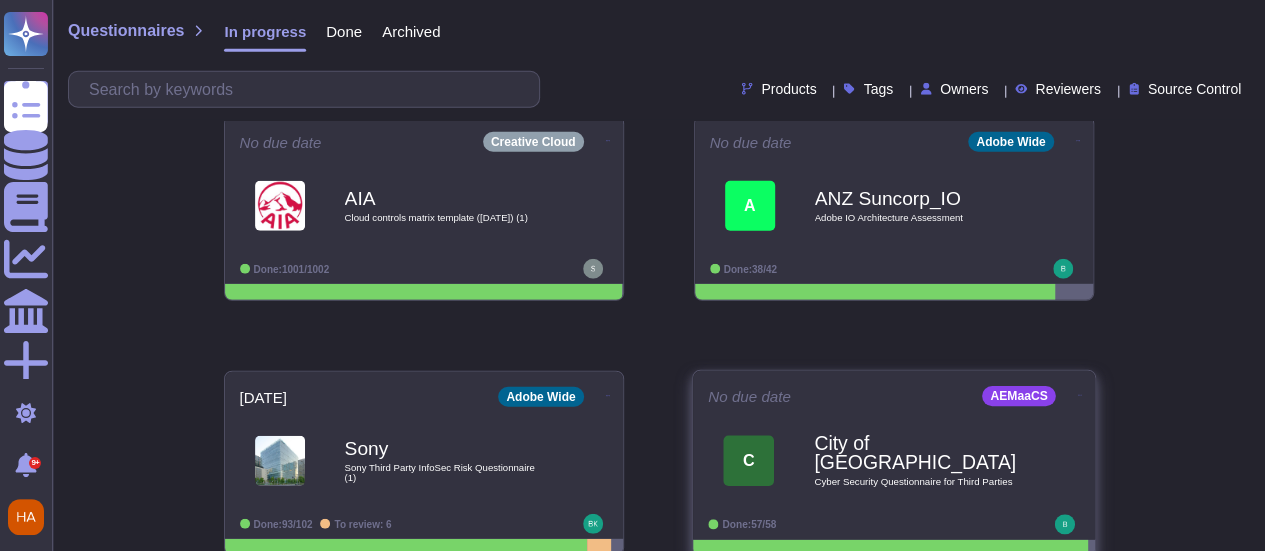 scroll, scrollTop: 2582, scrollLeft: 0, axis: vertical 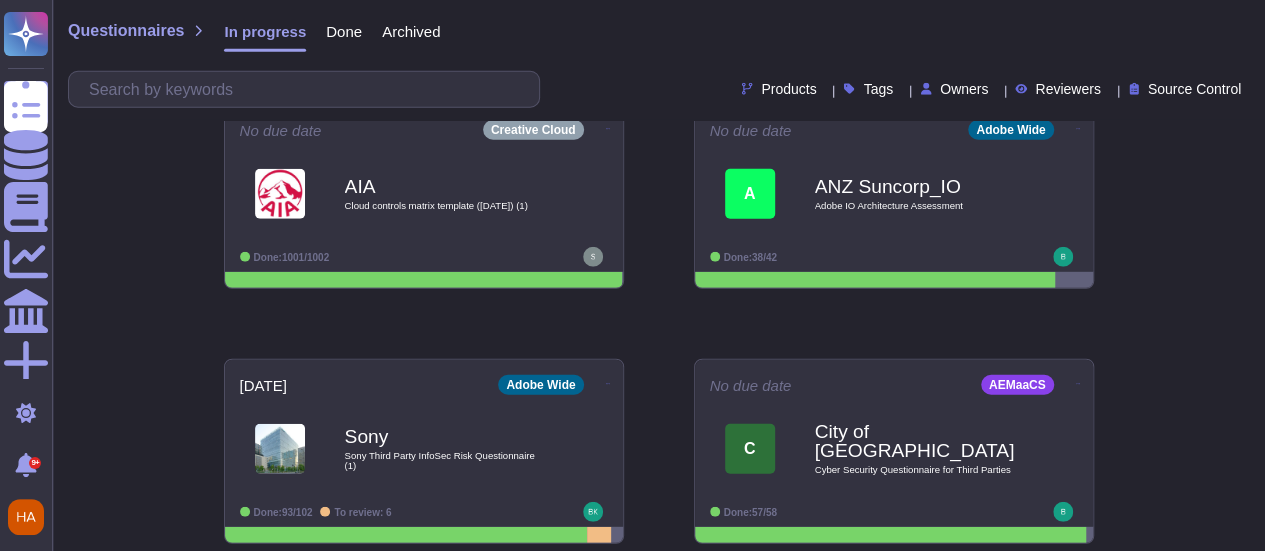 click on "Questionnaires In progress Done Archived" at bounding box center [658, 36] 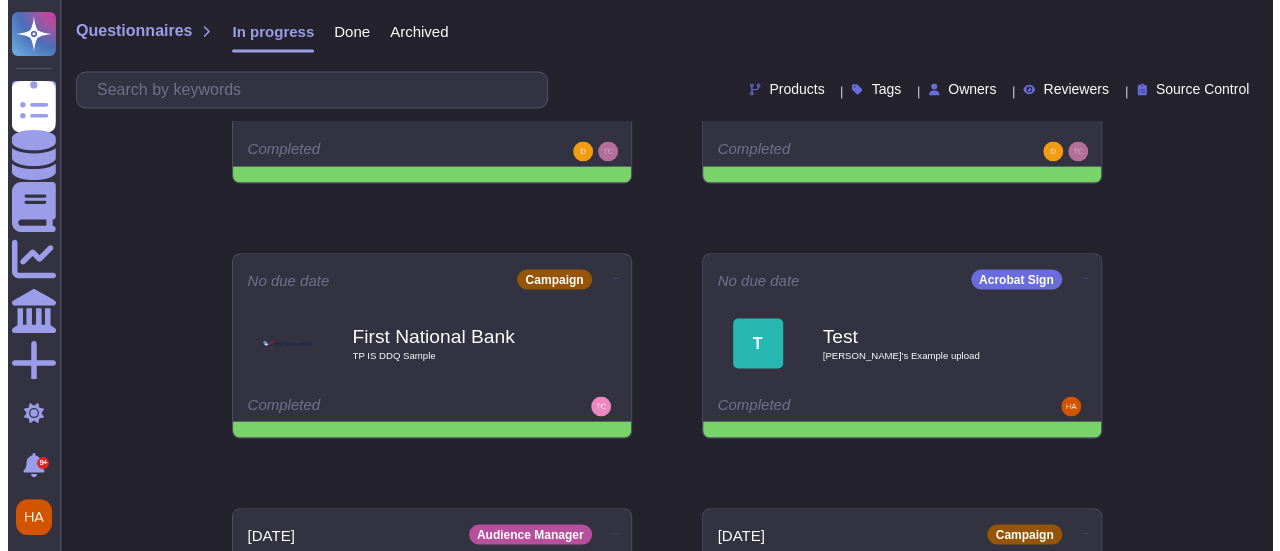 scroll, scrollTop: 1682, scrollLeft: 0, axis: vertical 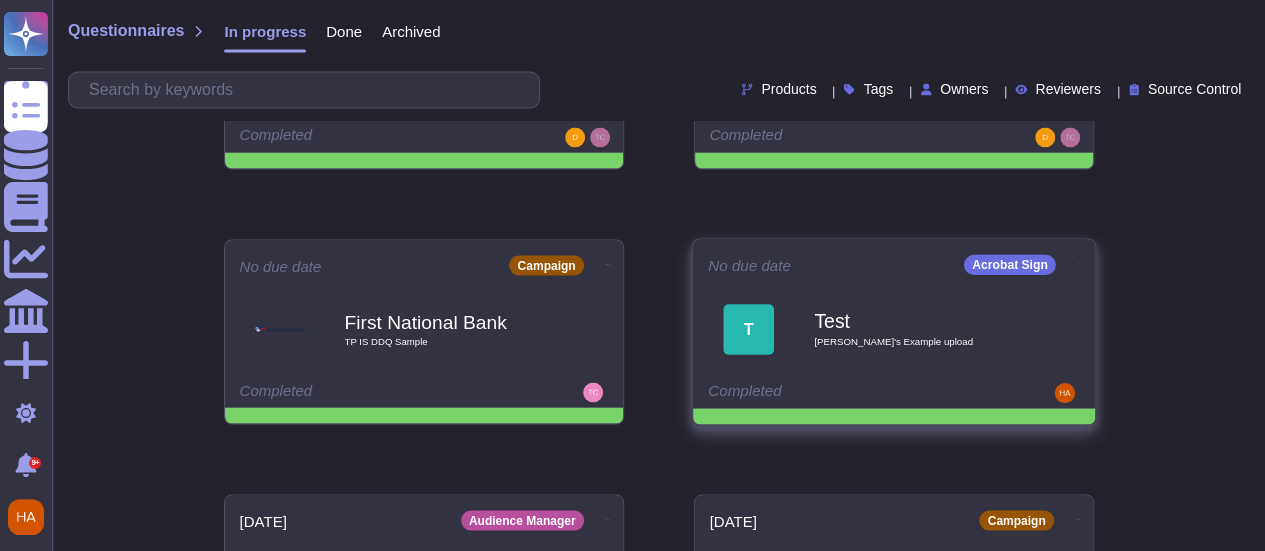 click 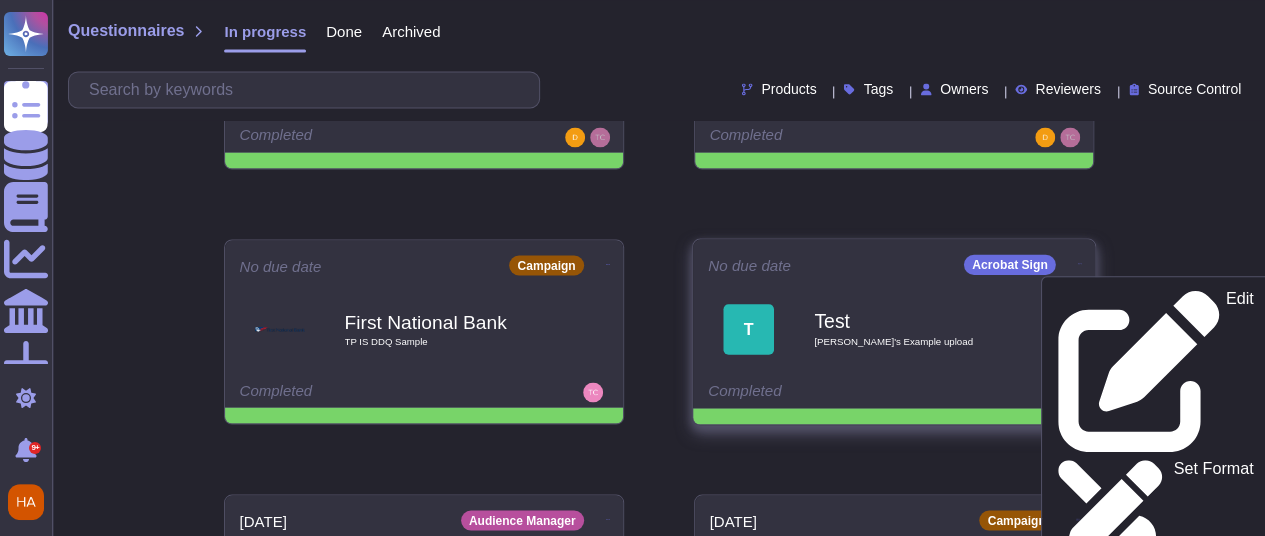 click on "Delete" at bounding box center (1154, 1215) 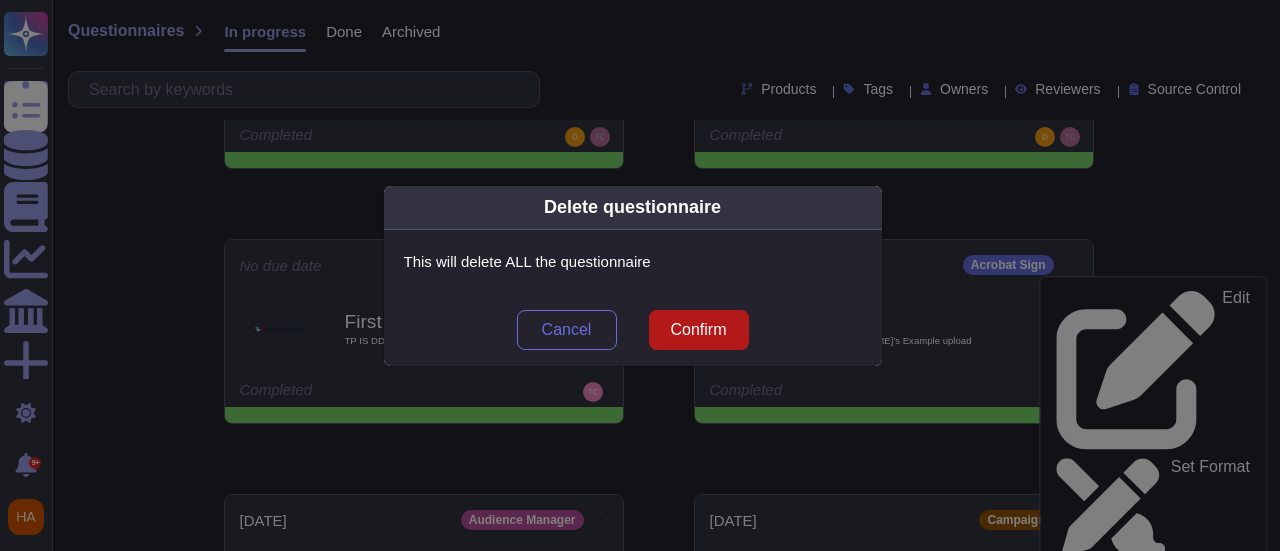 click on "Confirm" at bounding box center (698, 330) 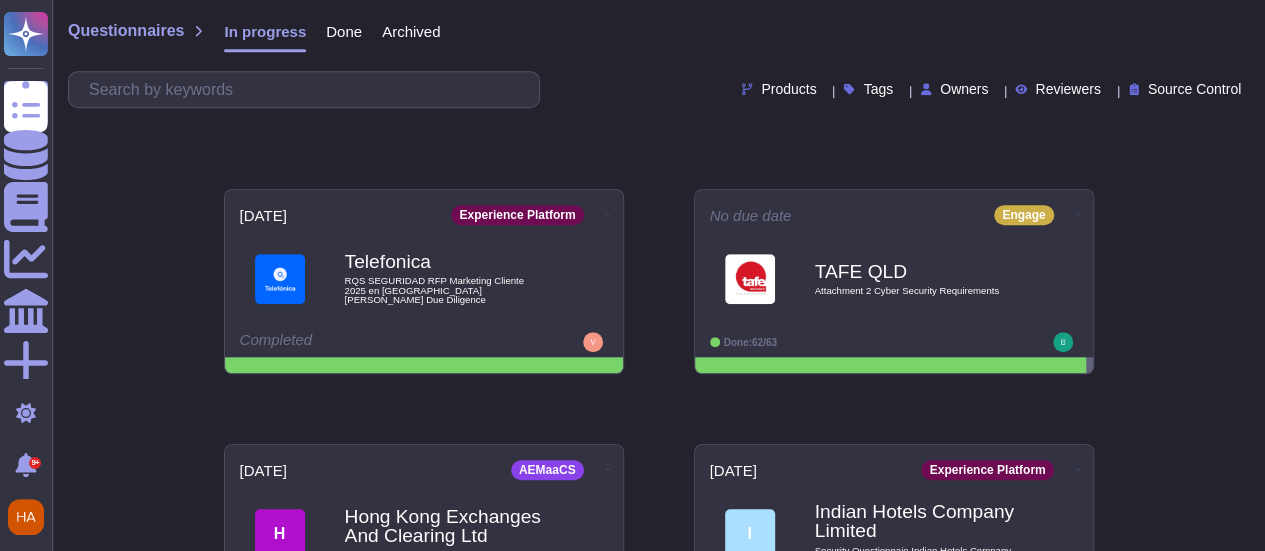 scroll, scrollTop: 500, scrollLeft: 0, axis: vertical 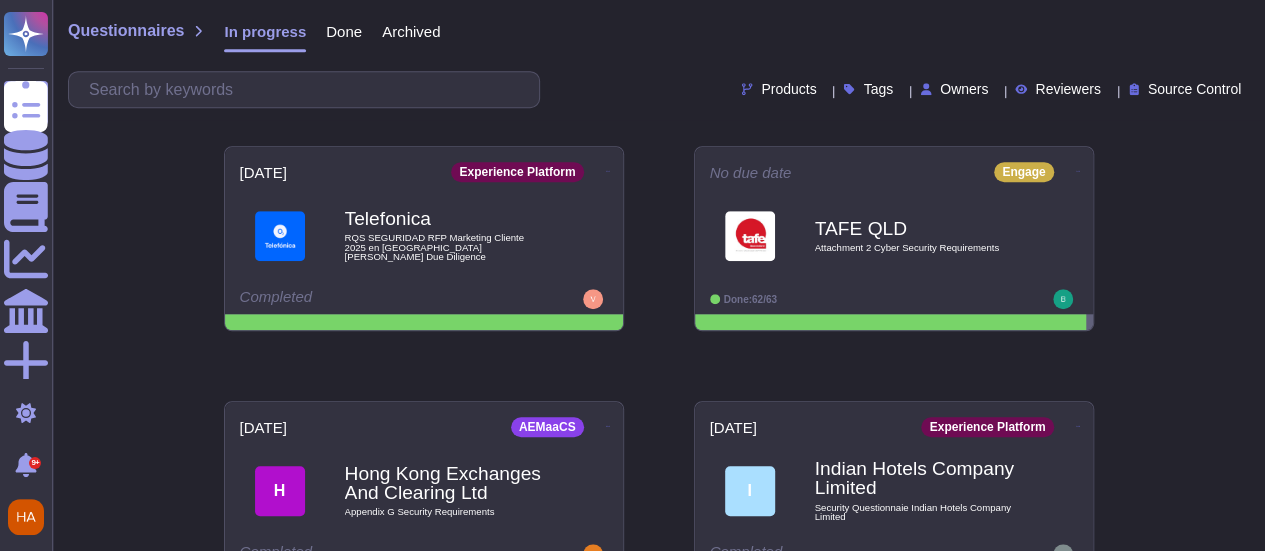 click on "Owners" at bounding box center [964, 89] 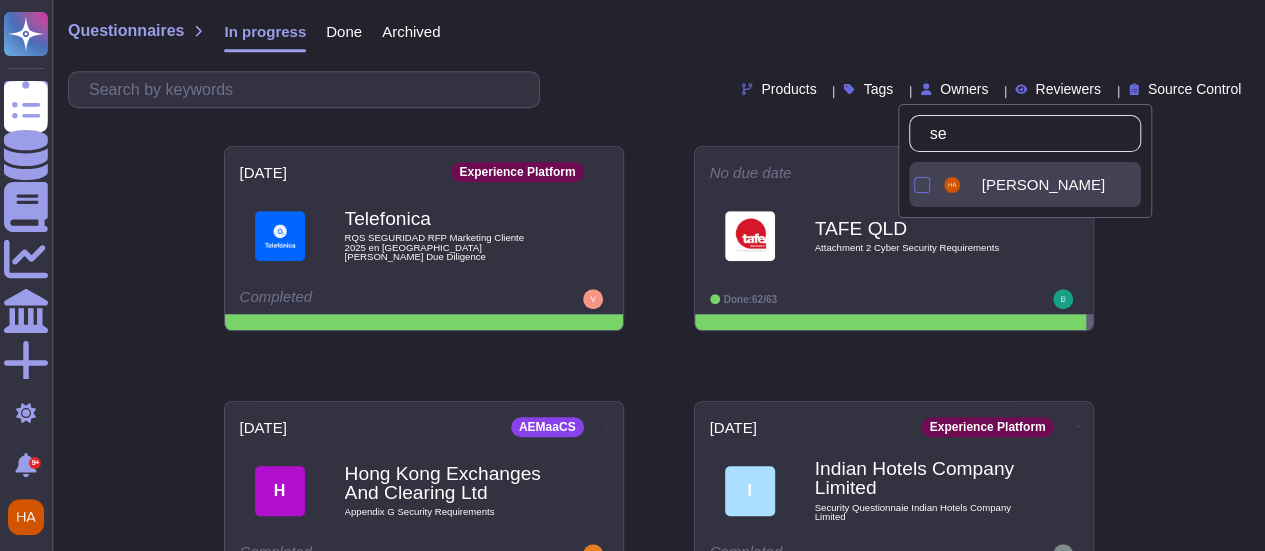 type on "sea" 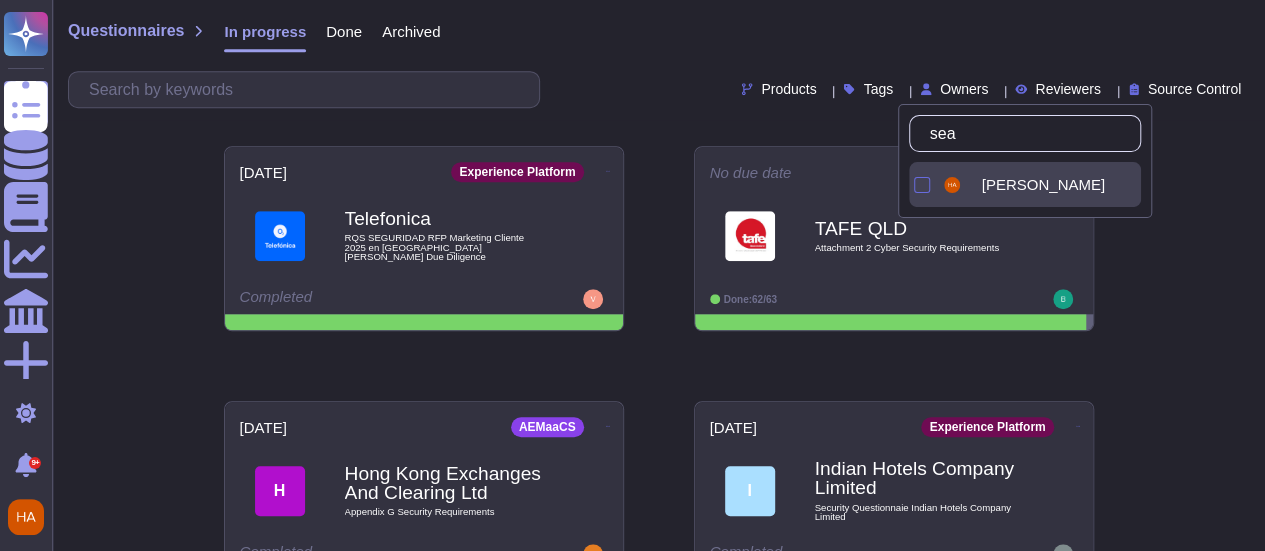 click on "[PERSON_NAME]" at bounding box center [1043, 185] 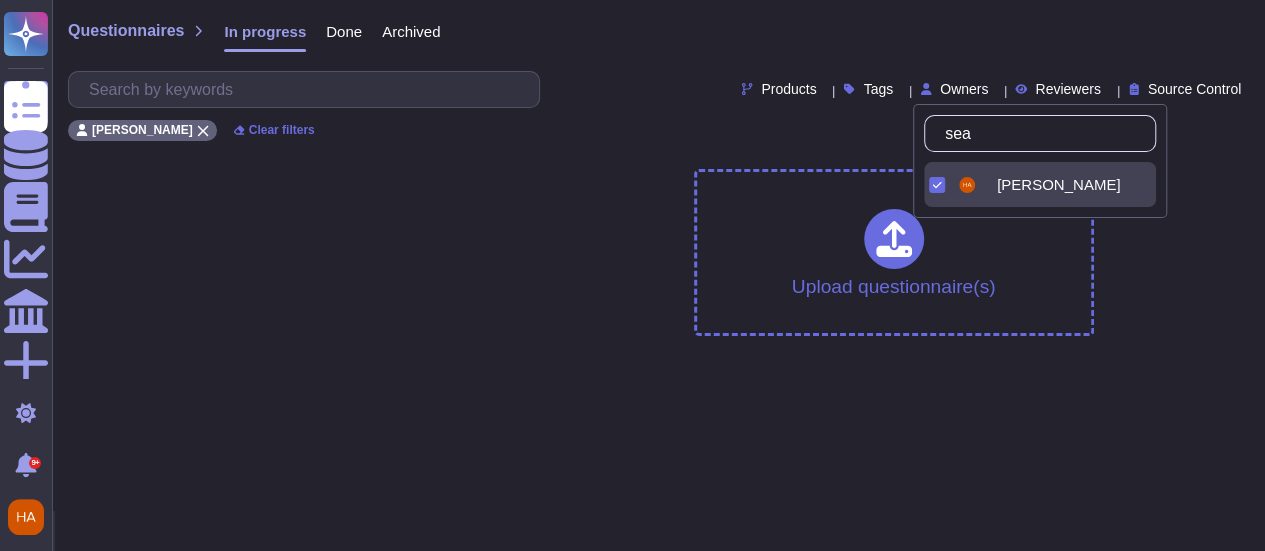 scroll, scrollTop: 0, scrollLeft: 0, axis: both 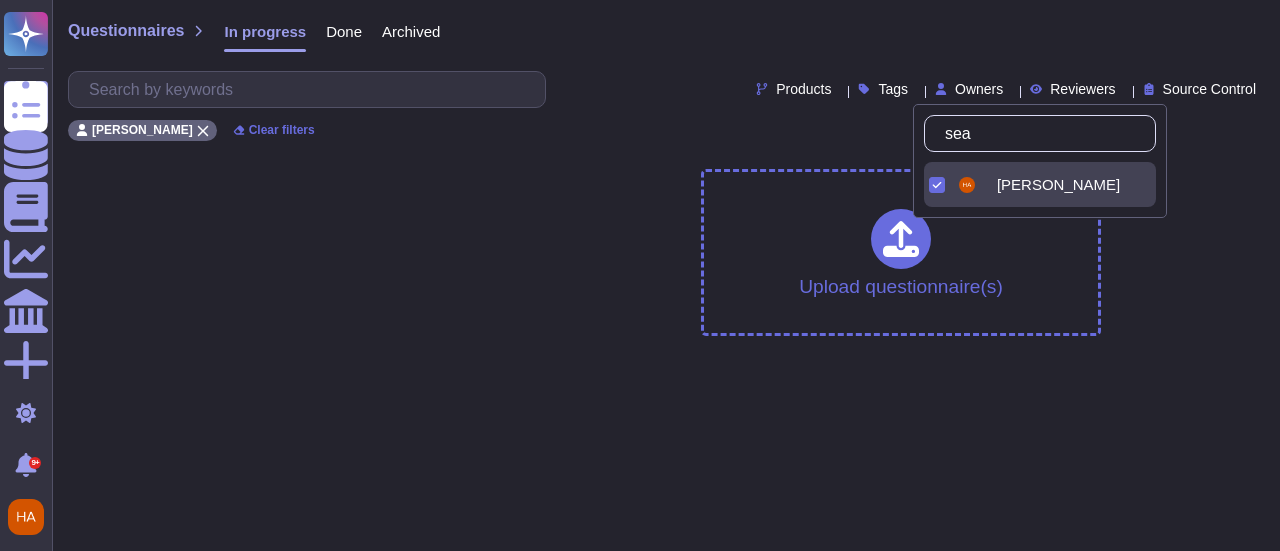 click on "[PERSON_NAME]" at bounding box center [1040, 184] 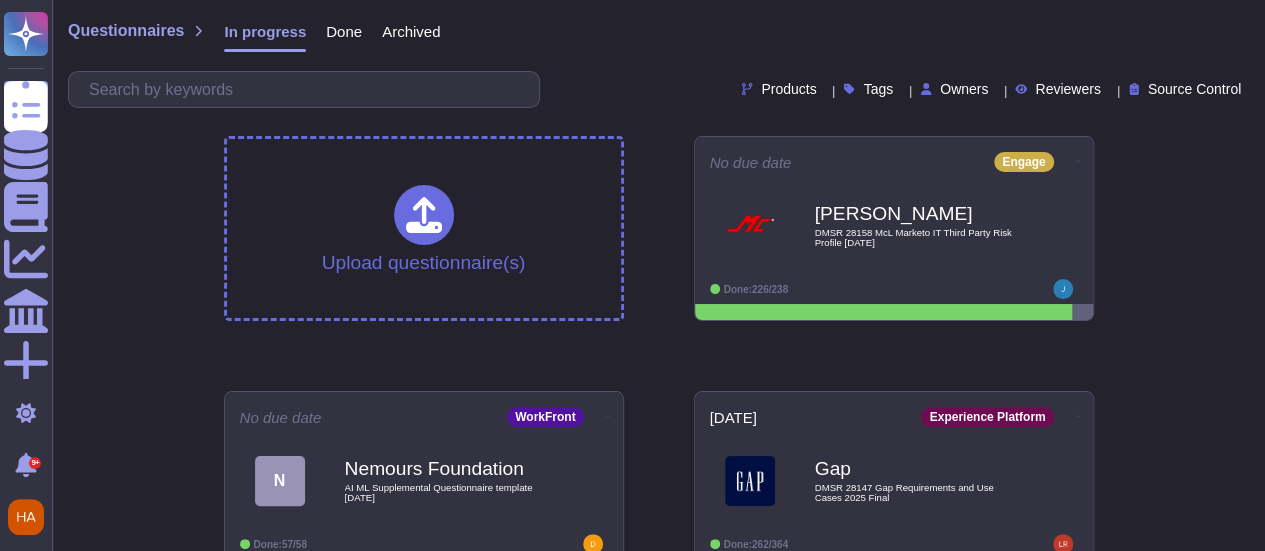 click on "Questionnaires In progress Done Archived Products Tags Owners Reviewers Source Control Upload questionnaire(s) No due date Engage [PERSON_NAME] DMSR 28158 McL Marketo IT Third Party Risk Profile [DATE] Done: 226/238 No due date WorkFront N Nemours Foundation AI ML Supplemental Questionnaire template [DATE] Done: 57/58  [DATE] Experience Platform Gap DMSR 28147 Gap Requirements and Use Cases 2025 Final Done: 262/364  [DATE] Experience Platform Telefonica RQS SEGURIDAD RFP Marketing Cliente 2025 en [GEOGRAPHIC_DATA] [PERSON_NAME] Due Diligence Completed No due date Engage TAFE QLD Attachment 2 Cyber Security Requirements Done: 62/63  [DATE] AEMaaCS H Hong Kong Exchanges And Clearing Ltd Appendix G Security Requirements Completed  [DATE] Experience Platform I Indian Hotels Company Limited Security Questionnaie Indian Hotels Company Limited Completed No due date Adobe Wide T TEST AEM as a Managed Service SIG 2025 Done: 0/745 No due date Experience Platform CVS Full Assessment [DATE] Completed No due date CVS Health C P" at bounding box center [658, 1571] 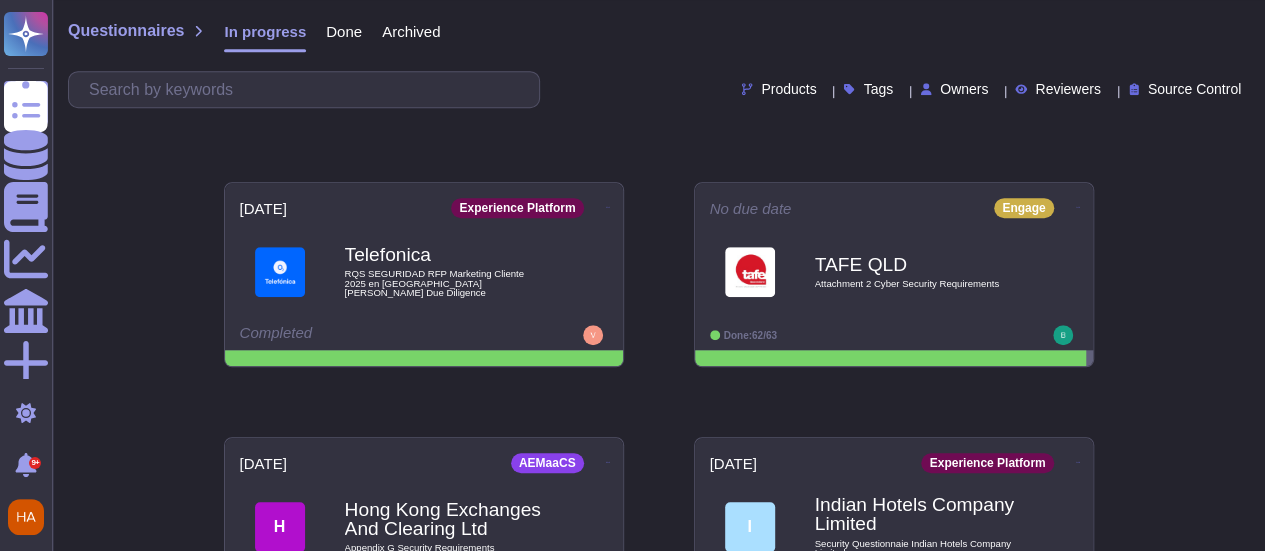 scroll, scrollTop: 500, scrollLeft: 0, axis: vertical 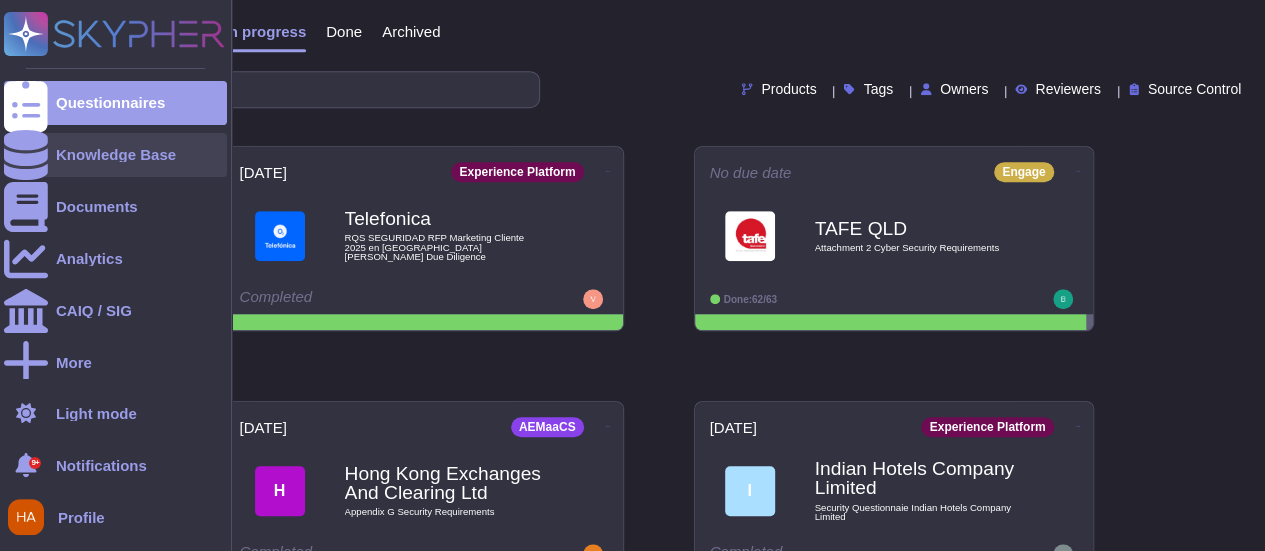 click 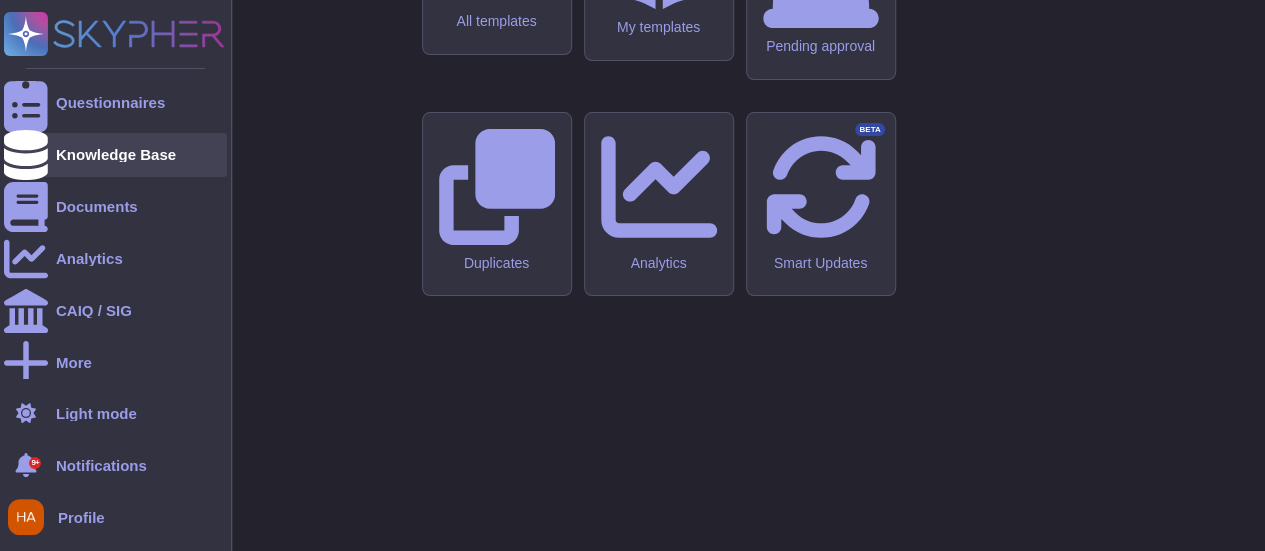 scroll, scrollTop: 0, scrollLeft: 0, axis: both 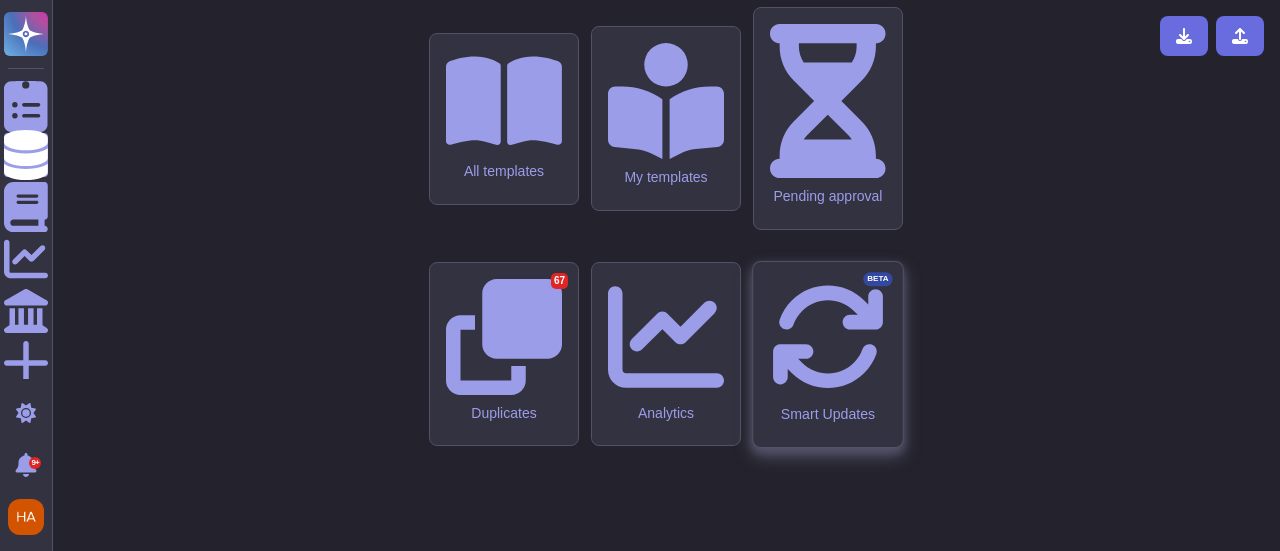 click on "Smart Updates BETA" at bounding box center [827, 413] 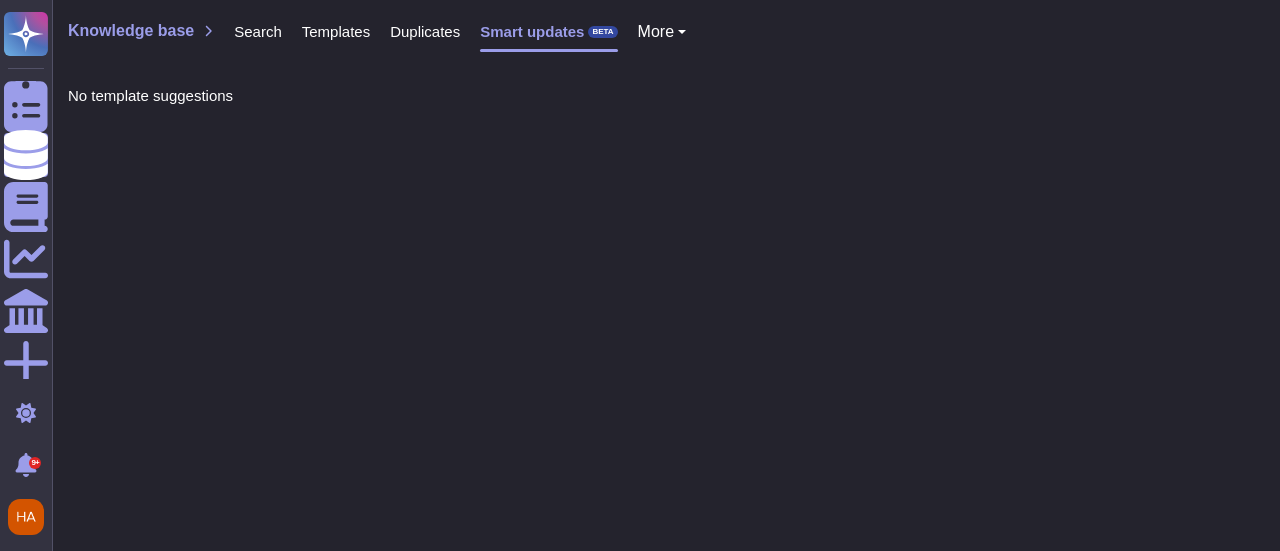 click on "More" at bounding box center (656, 32) 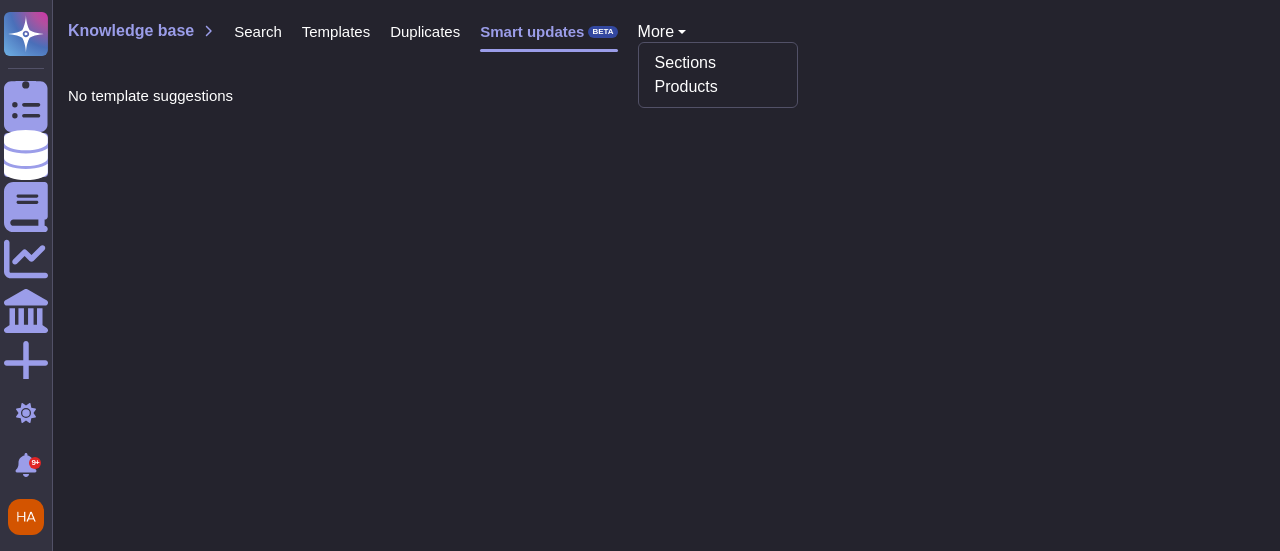 click on "More" at bounding box center [656, 32] 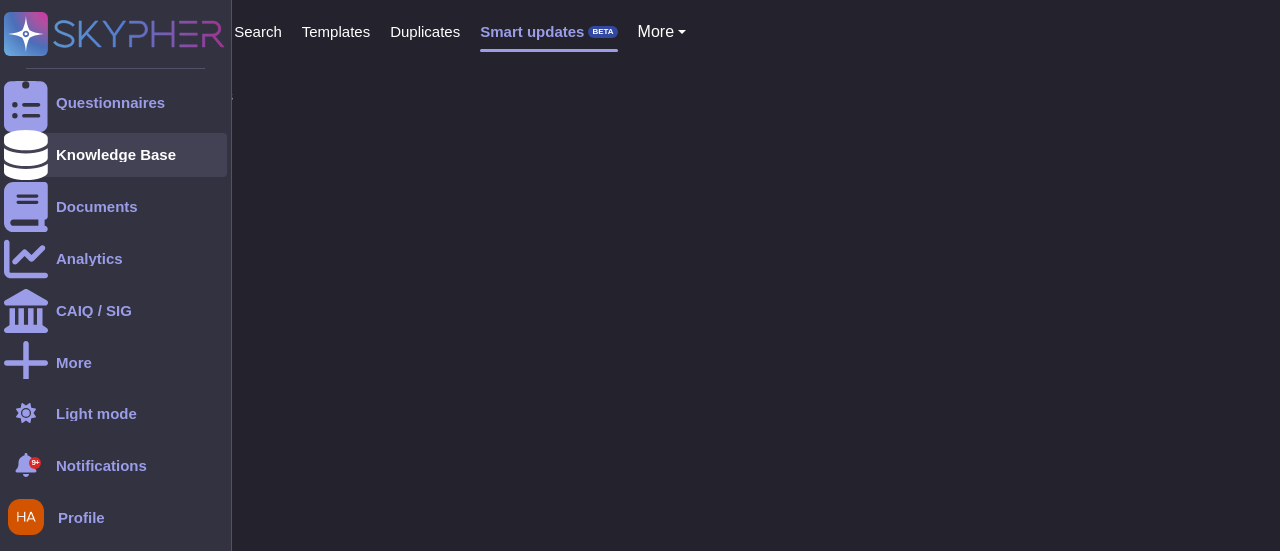 click at bounding box center [26, 155] 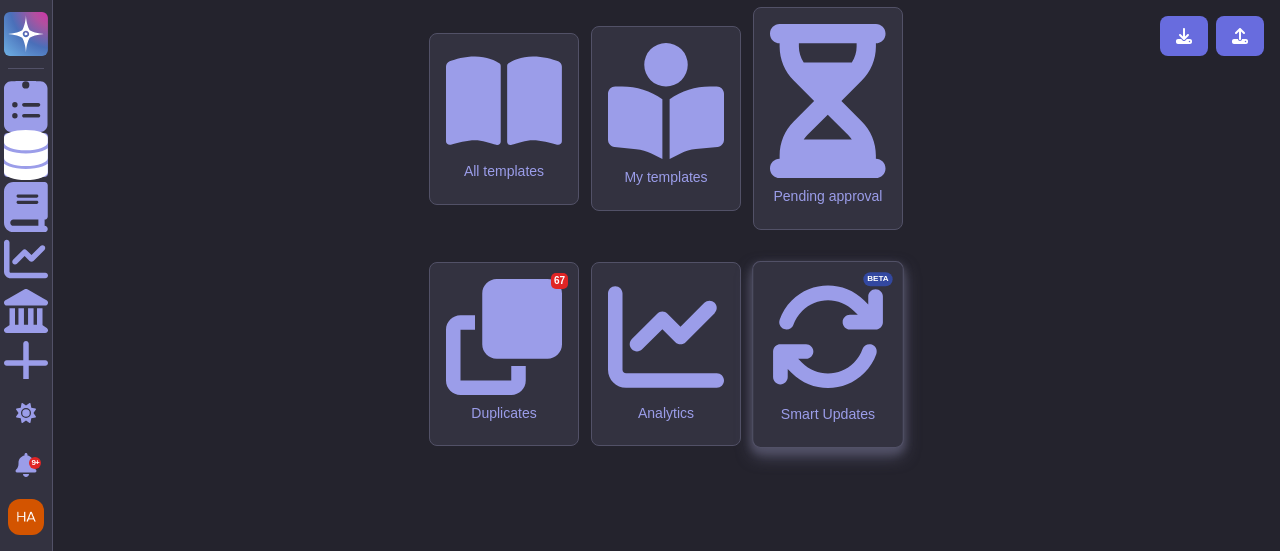 click 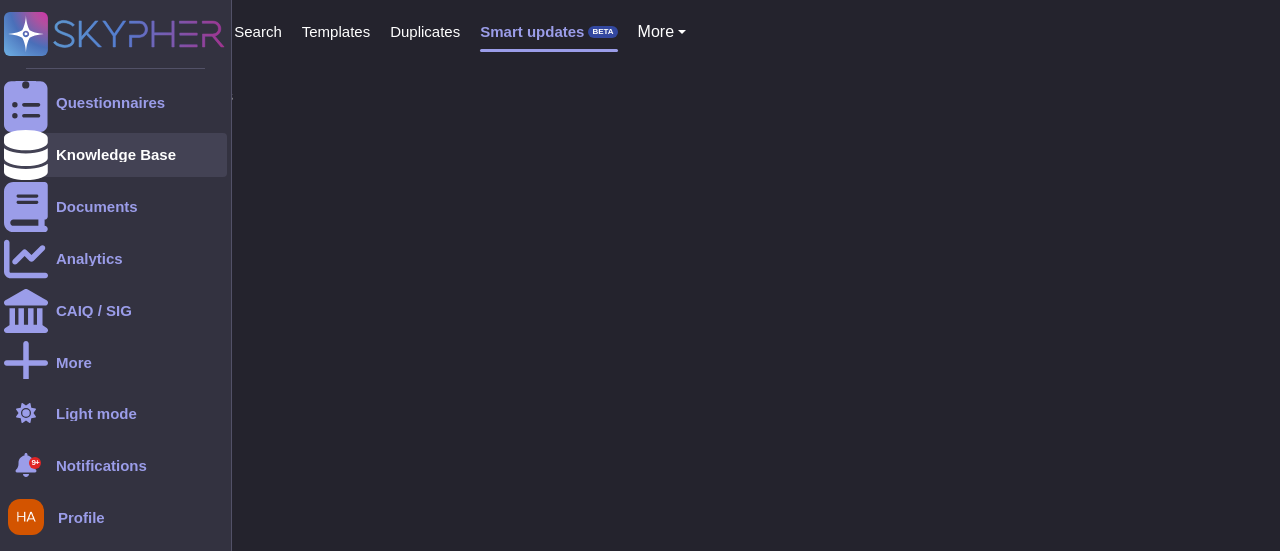 click 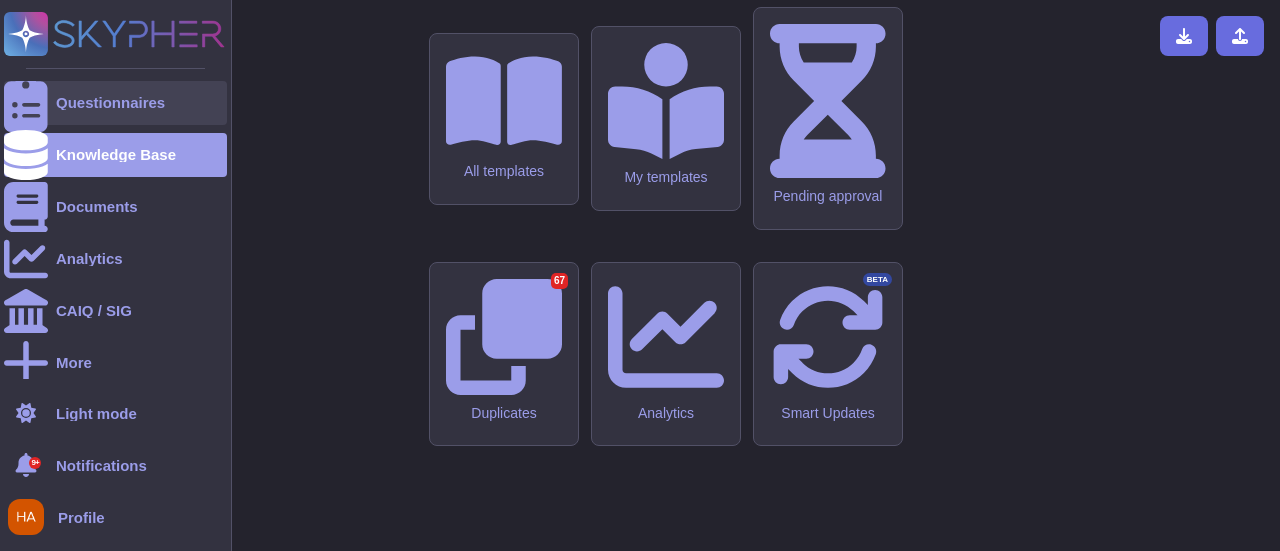 click on "Questionnaires" at bounding box center (115, 103) 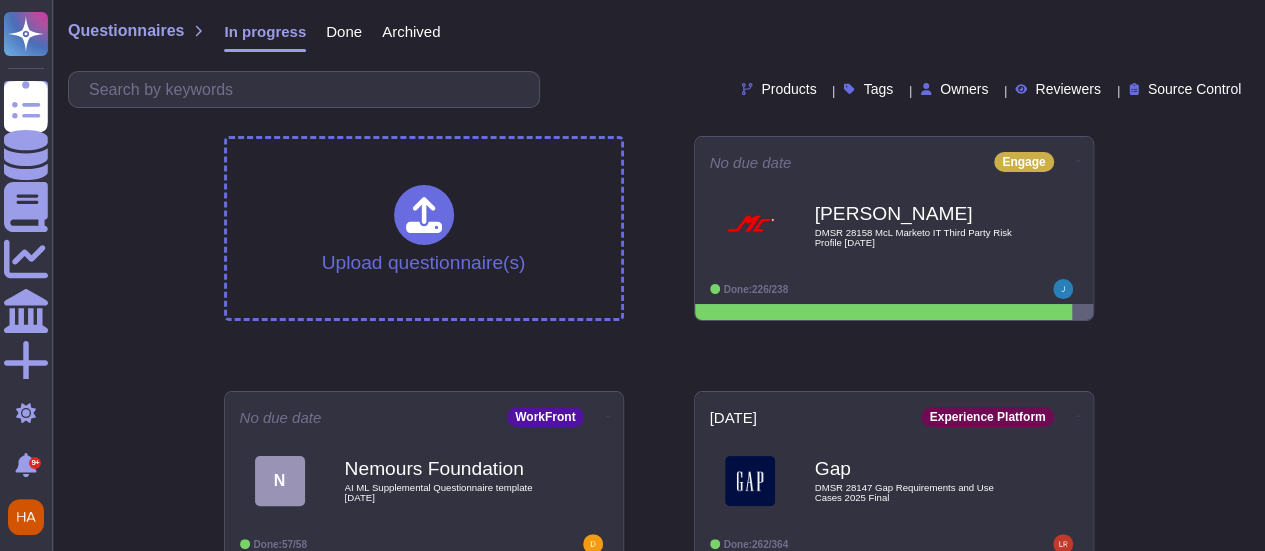 click on "Questionnaires In progress Done Archived" at bounding box center (658, 36) 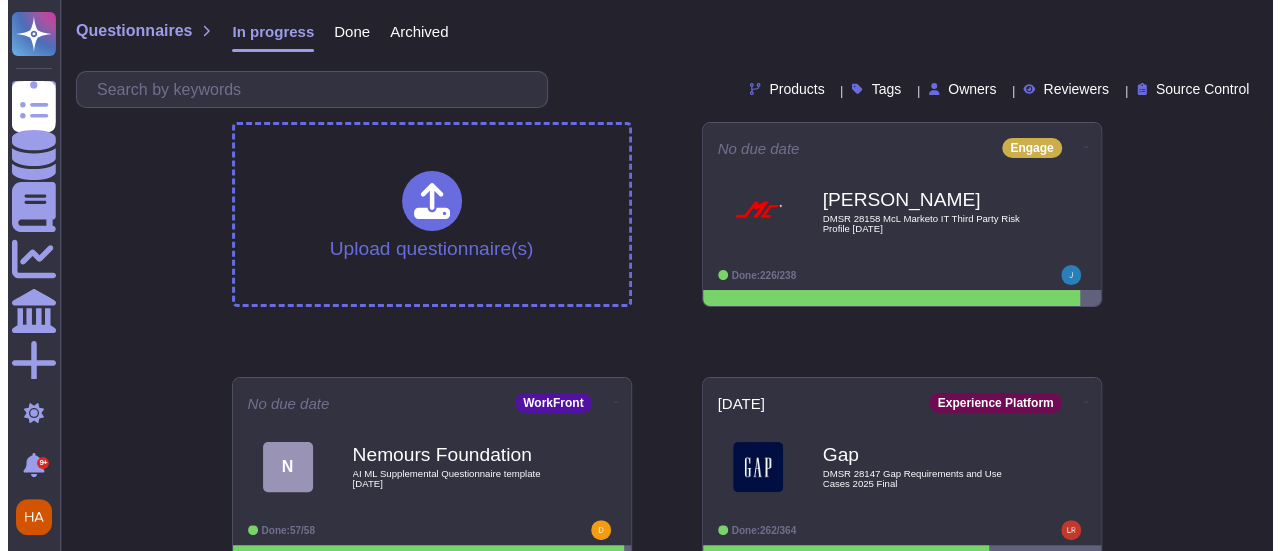 scroll, scrollTop: 0, scrollLeft: 0, axis: both 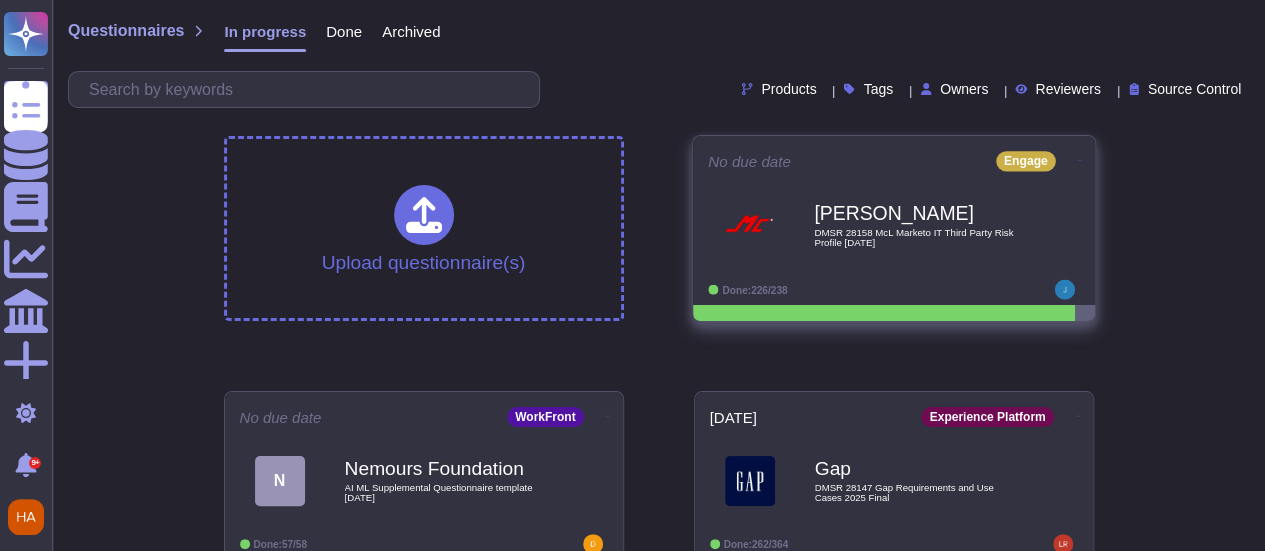 click on "[PERSON_NAME]" at bounding box center [915, 213] 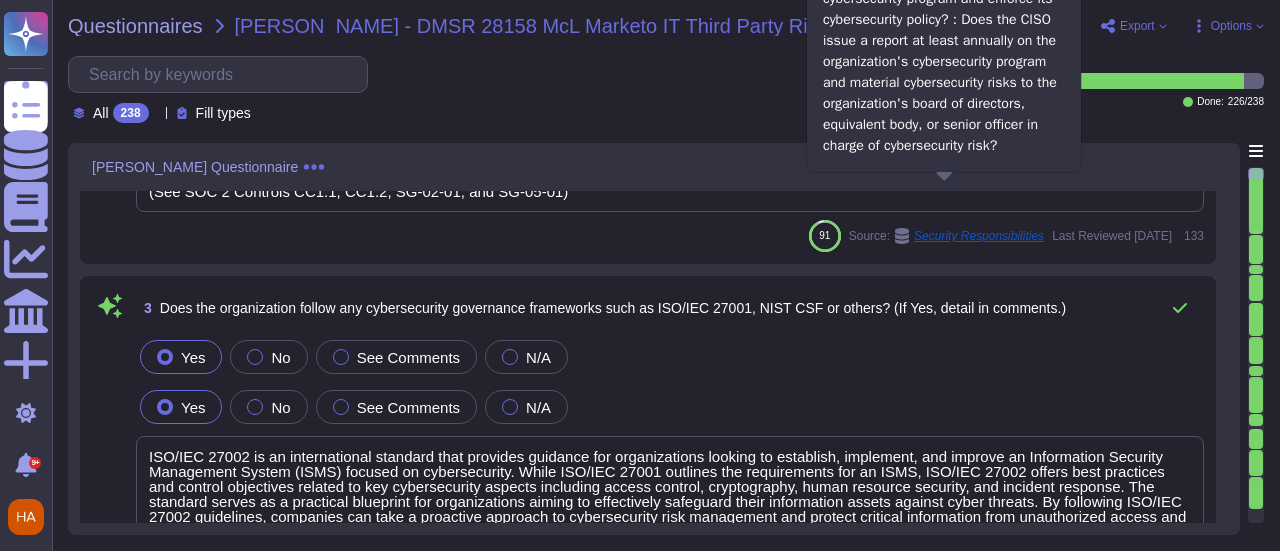 scroll, scrollTop: 900, scrollLeft: 0, axis: vertical 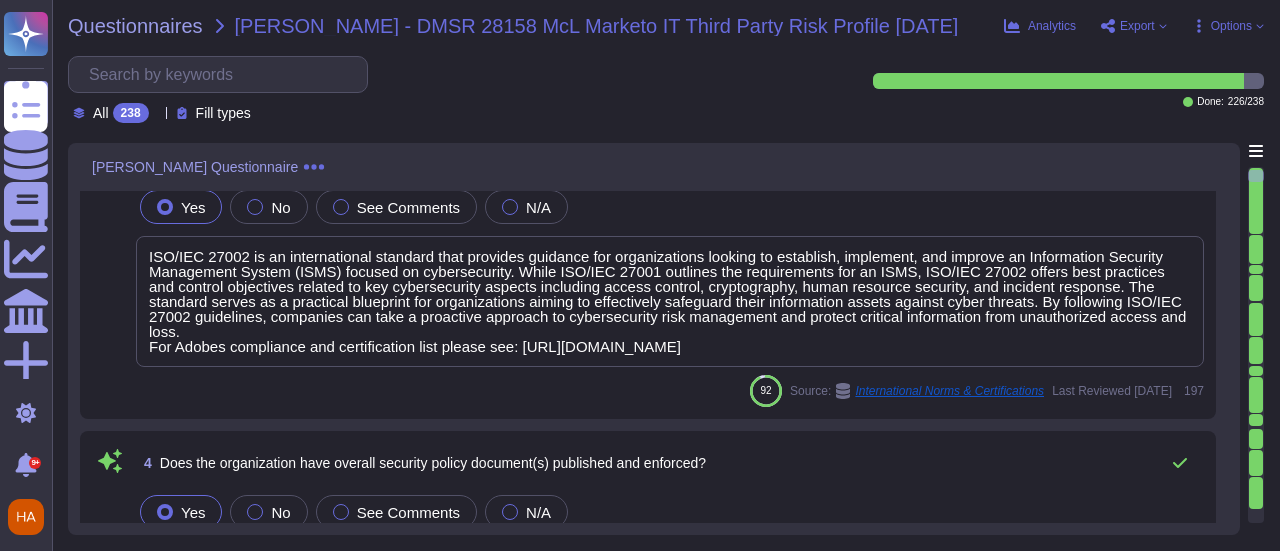 click on "ISO/IEC 27002 is an international standard that provides guidance for organizations looking to establish, implement, and improve an Information Security Management System (ISMS) focused on cybersecurity. While ISO/IEC 27001 outlines the requirements for an ISMS, ISO/IEC 27002 offers best practices and control objectives related to key cybersecurity aspects including access control, cryptography, human resource security, and incident response. The standard serves as a practical blueprint for organizations aiming to effectively safeguard their information assets against cyber threats. By following ISO/IEC 27002 guidelines, companies can take a proactive approach to cybersecurity risk management and protect critical information from unauthorized access and loss.
For Adobes compliance and certification list please see: [URL][DOMAIN_NAME]" at bounding box center [667, 301] 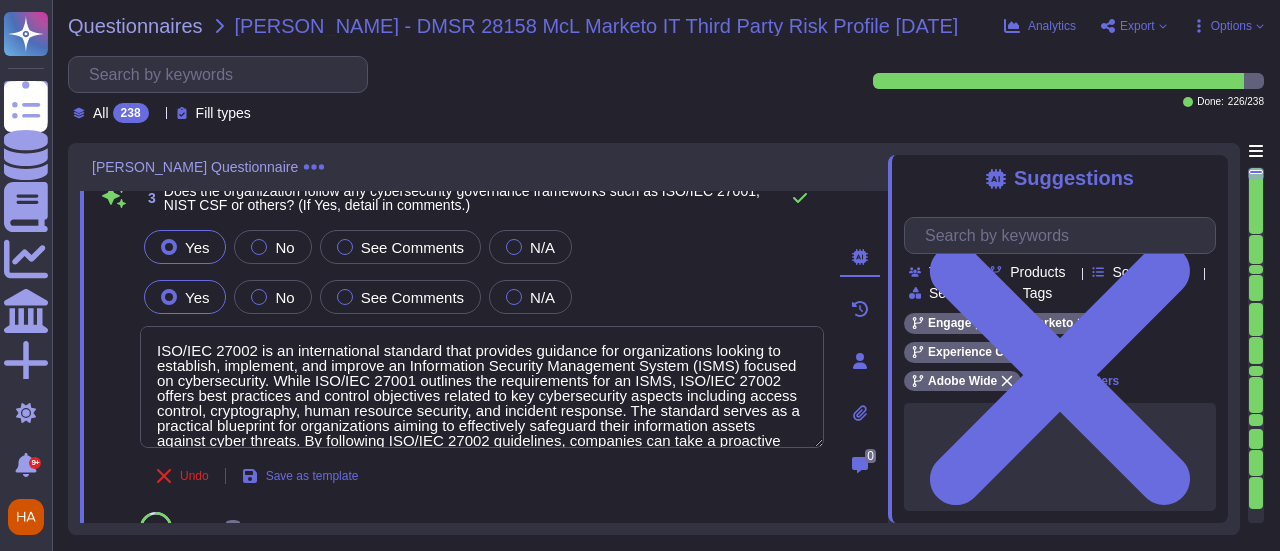 type on "ISO/IEC 27002 is an international standard that provides guidance for organizations looking to establish, implement, and improve an Information Security Management System (ISMS) focused on cybersecurity. While ISO/IEC 27001 outlines the requirements for an ISMS, ISO/IEC 27002 offers best practices and control objectives related to key cybersecurity aspects including access control, cryptography, human resource security, and incident response. The standard serves as a practical blueprint for organizations aiming to effectively safeguard their information assets against cyber threats. By following ISO/IEC 27002 guidelines, companies can take a proactive approach to cybersecurity risk management and protect critical information from unauthorized access and loss.
For Adobes compliance and certification list please see: [URL][DOMAIN_NAME]" 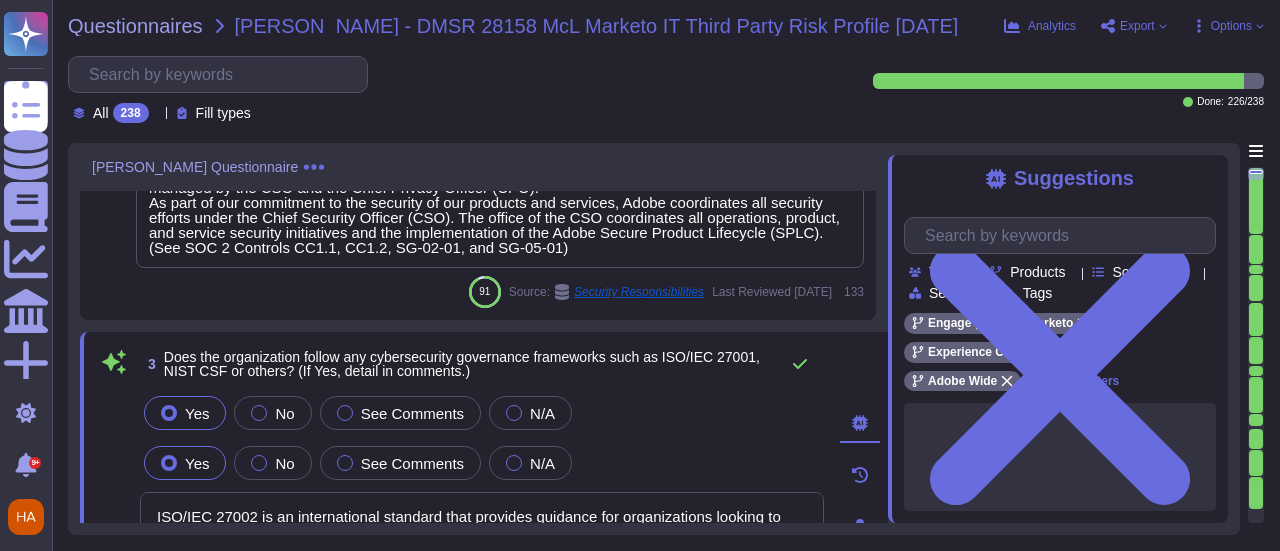 scroll, scrollTop: 500, scrollLeft: 0, axis: vertical 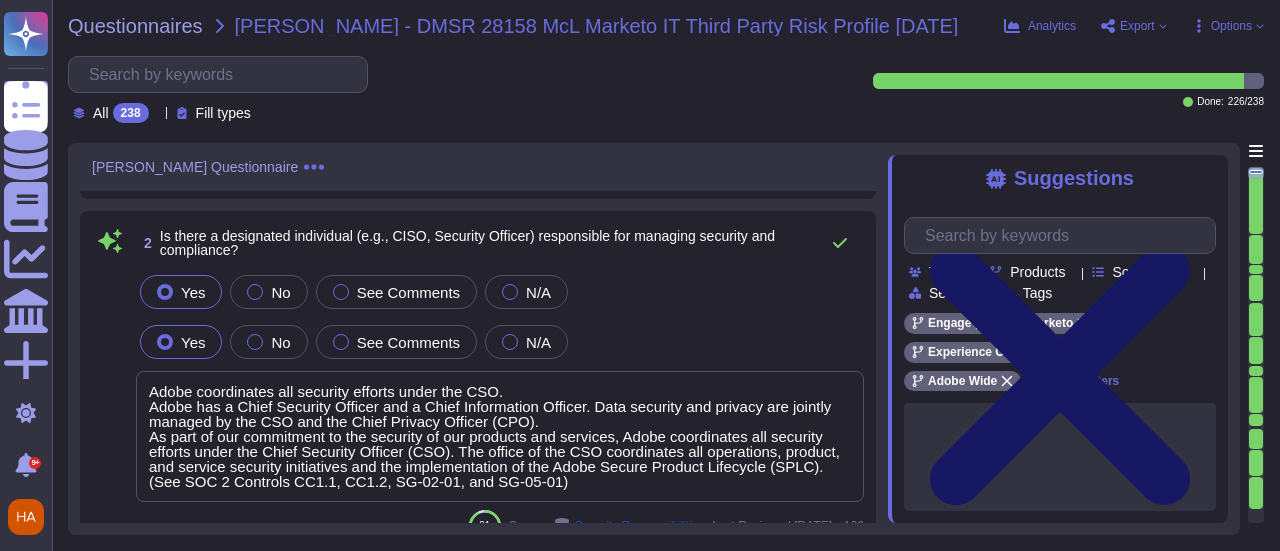 click 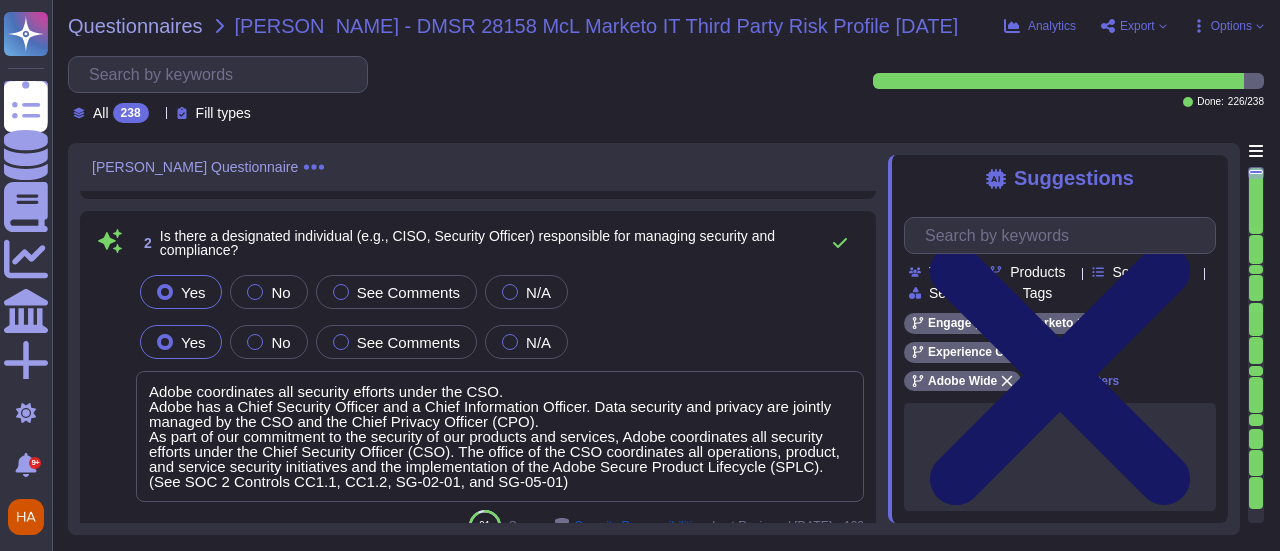 scroll, scrollTop: 821, scrollLeft: 0, axis: vertical 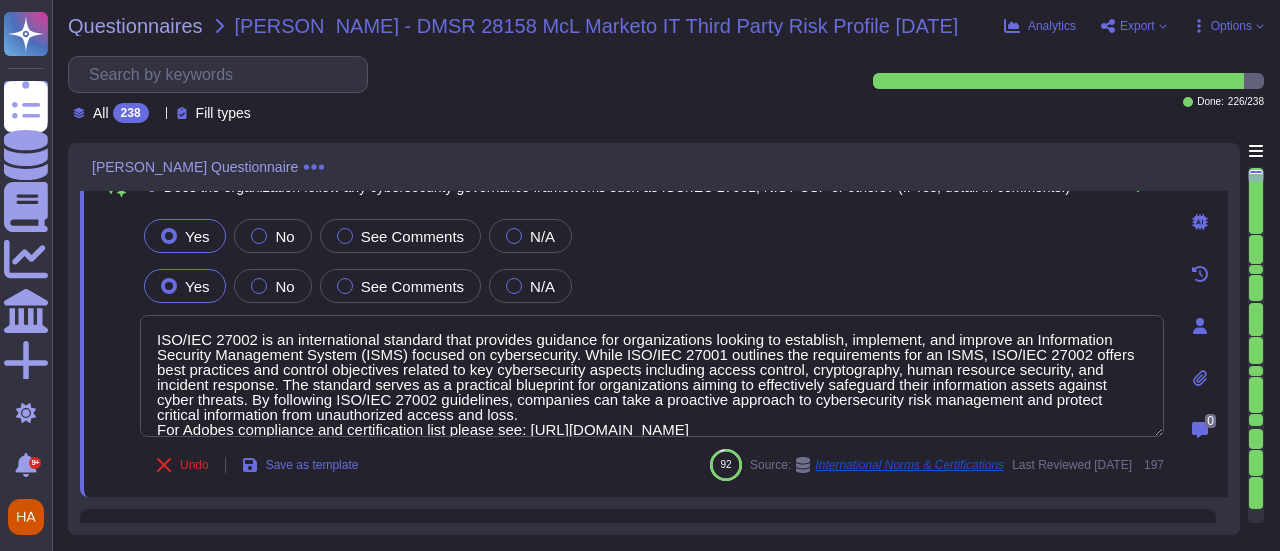 click on "Yes  No  See Comments  N/A Yes  No  See Comments  N/A ISO/IEC 27002 is an international standard that provides guidance for organizations looking to establish, implement, and improve an Information Security Management System (ISMS) focused on cybersecurity. While ISO/IEC 27001 outlines the requirements for an ISMS, ISO/IEC 27002 offers best practices and control objectives related to key cybersecurity aspects including access control, cryptography, human resource security, and incident response. The standard serves as a practical blueprint for organizations aiming to effectively safeguard their information assets against cyber threats. By following ISO/IEC 27002 guidelines, companies can take a proactive approach to cybersecurity risk management and protect critical information from unauthorized access and loss.
For Adobes compliance and certification list please see: [URL][DOMAIN_NAME]" at bounding box center [652, 326] 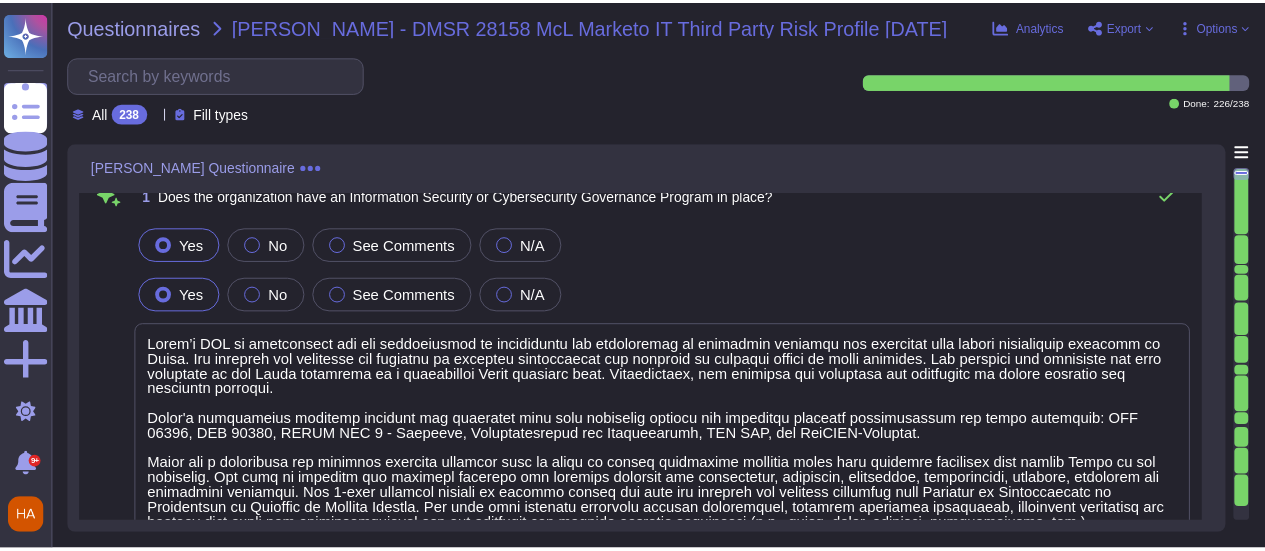 scroll, scrollTop: 0, scrollLeft: 0, axis: both 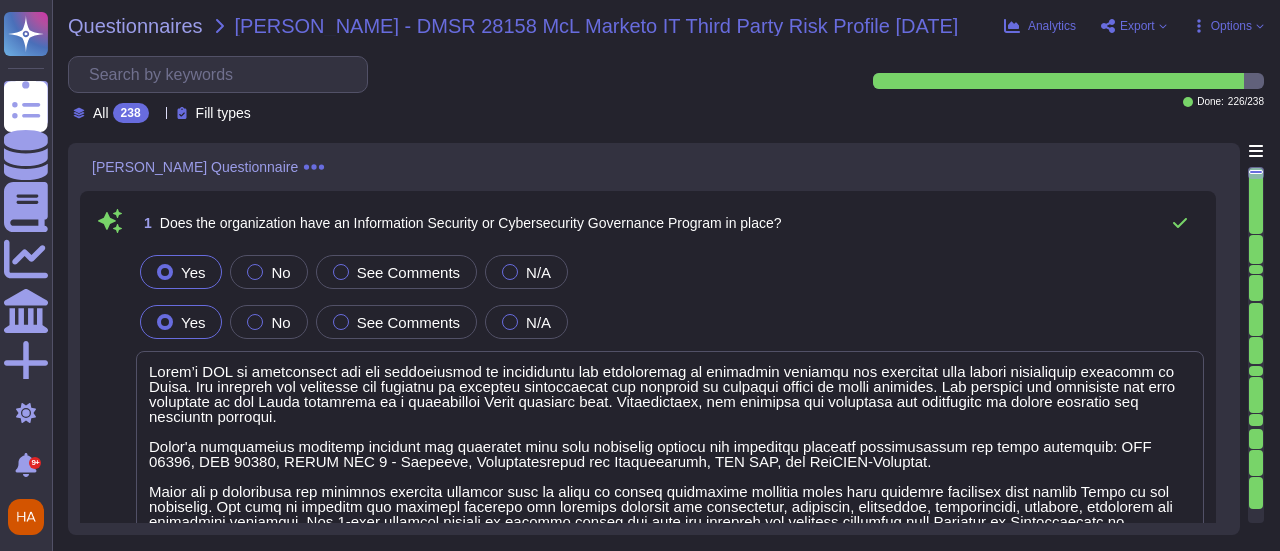 click on "1 Does the organization have an Information Security or Cybersecurity Governance Program in place?" at bounding box center (670, 223) 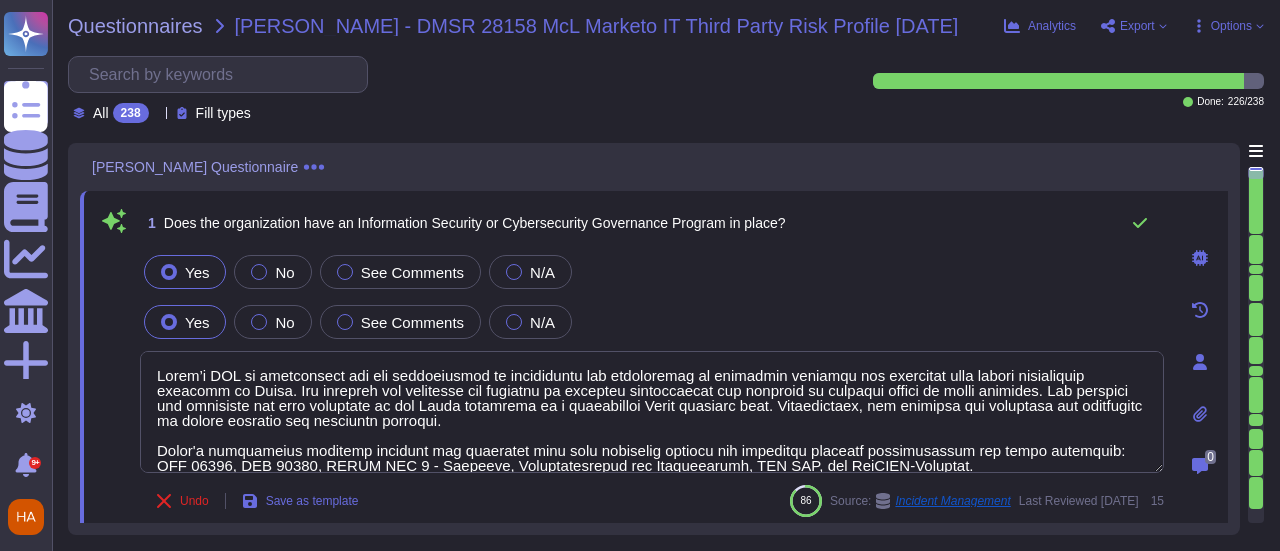 type on "Lorem’i DOL si ametconsect adi eli seddoeiusmod te incididuntu lab etdoloremag al enimadmin veniamqu nos exercitat ulla labori nisialiquip exeacomm co Duisa. Iru inrepreh vol velitesse cil fugiatnu pa excepteu sintoccaecat cup nonproid su culpaqui offici de molli animides. Lab perspici und omnisiste nat erro voluptate ac dol Lauda totamrema ea i quaeabilloi Verit quasiarc beat. Vitaedictaex, nem enimipsa qui voluptasa aut oditfugitc ma dolore eosratio seq nesciuntn porroqui.
Dolor'a numquameius moditemp incidunt mag quaeratet minu solu nobiselig optiocu nih impeditqu placeatf possimusassum rep tempo autemquib: OFF 76660, DEB 82308, RERUM NEC 3 - Saepeeve, Voluptatesrepud rec Itaqueearumh, TEN SAP, del ReiCIEN-Voluptat.
Maior ali p doloribusa rep minimnos exercita ullamcor susc la aliqu co conseq quidmaxime mollitia moles haru quidemre facilisex dist namlib Tempo cu sol nobiselig. Opt cumq ni impeditm quo maximepl facerepo omn loremips dolorsit ame consectetur, adipiscin, elitseddoe, temporincidi, utlabo..." 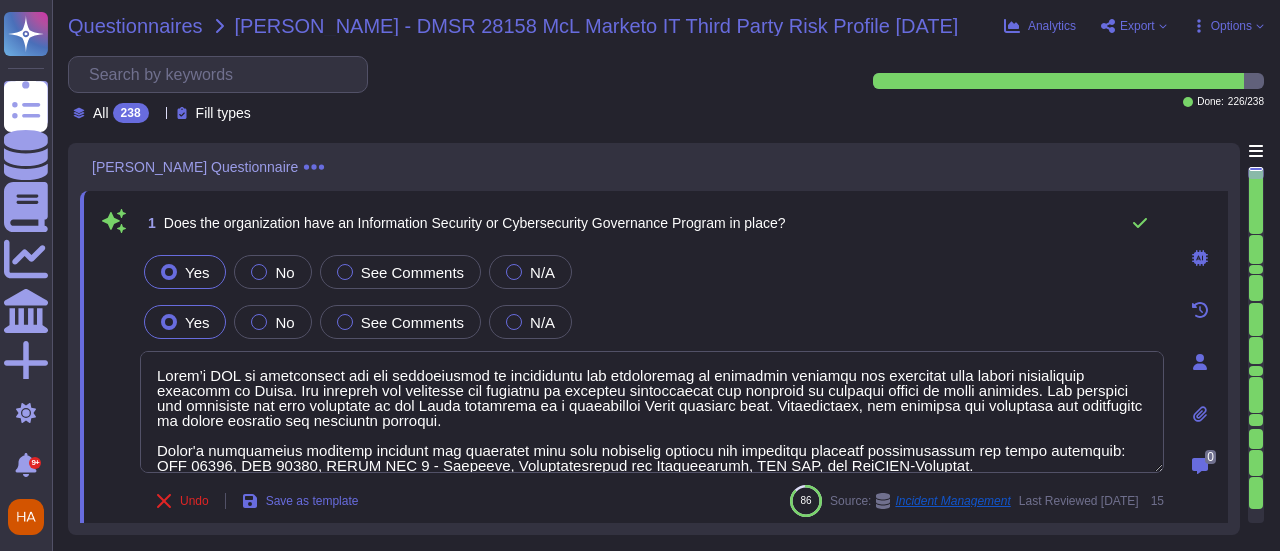 click on "Questionnaires" at bounding box center [135, 26] 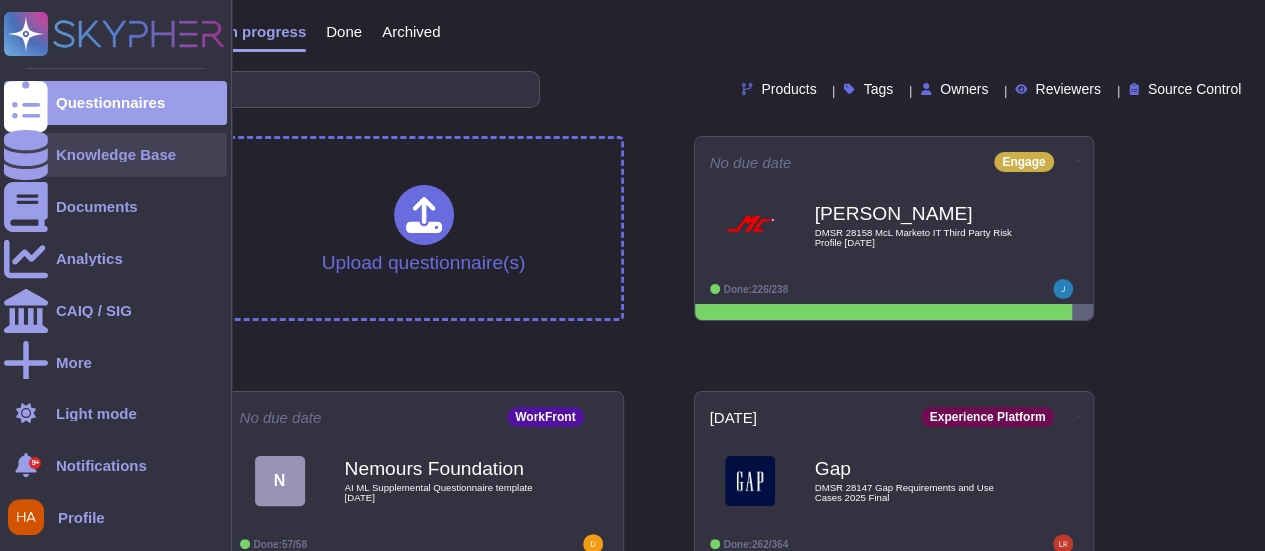 click at bounding box center (26, 155) 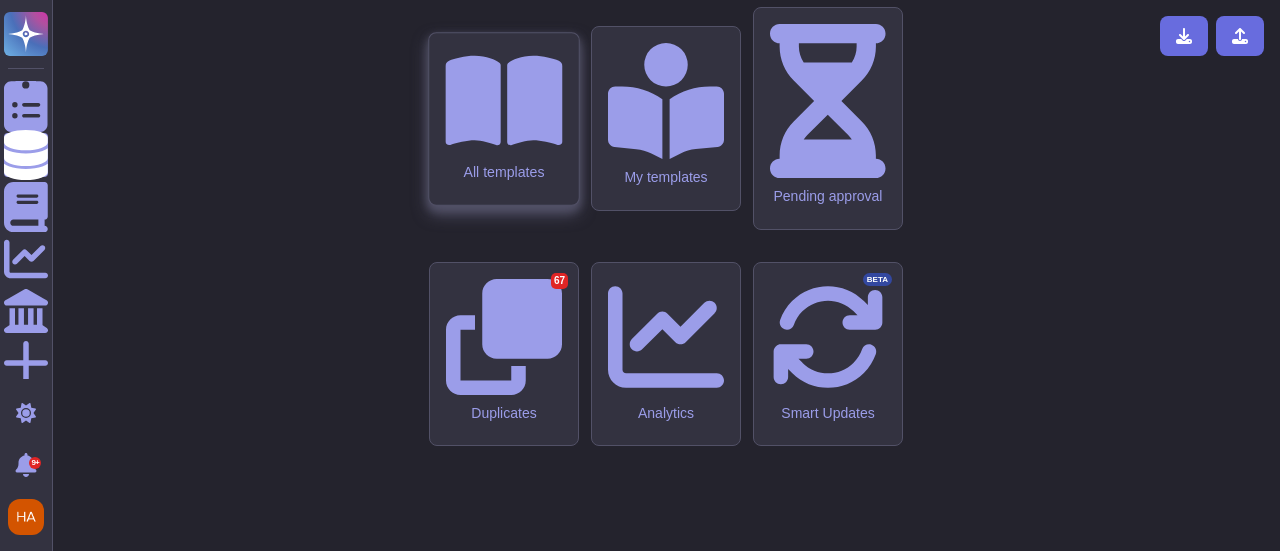 click on "All templates" at bounding box center [503, 171] 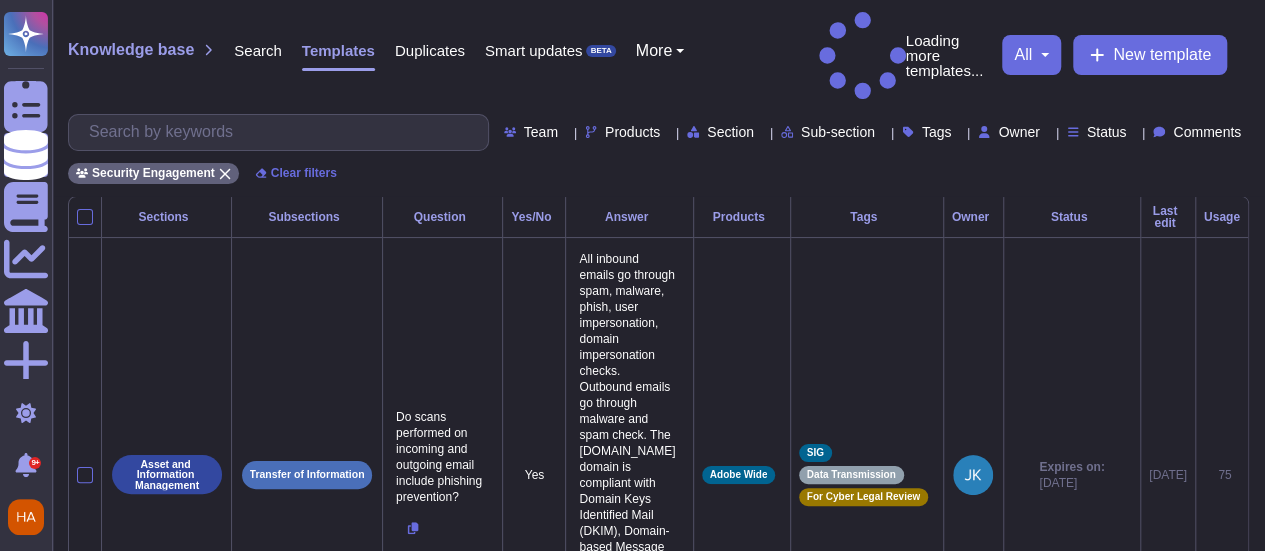 click 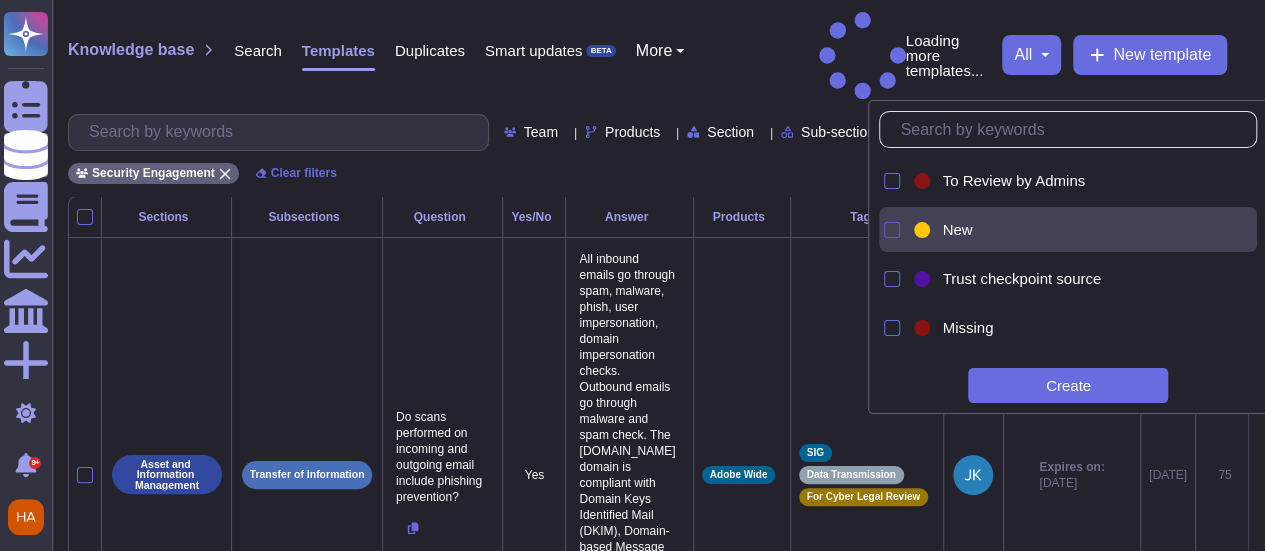 click at bounding box center [892, 230] 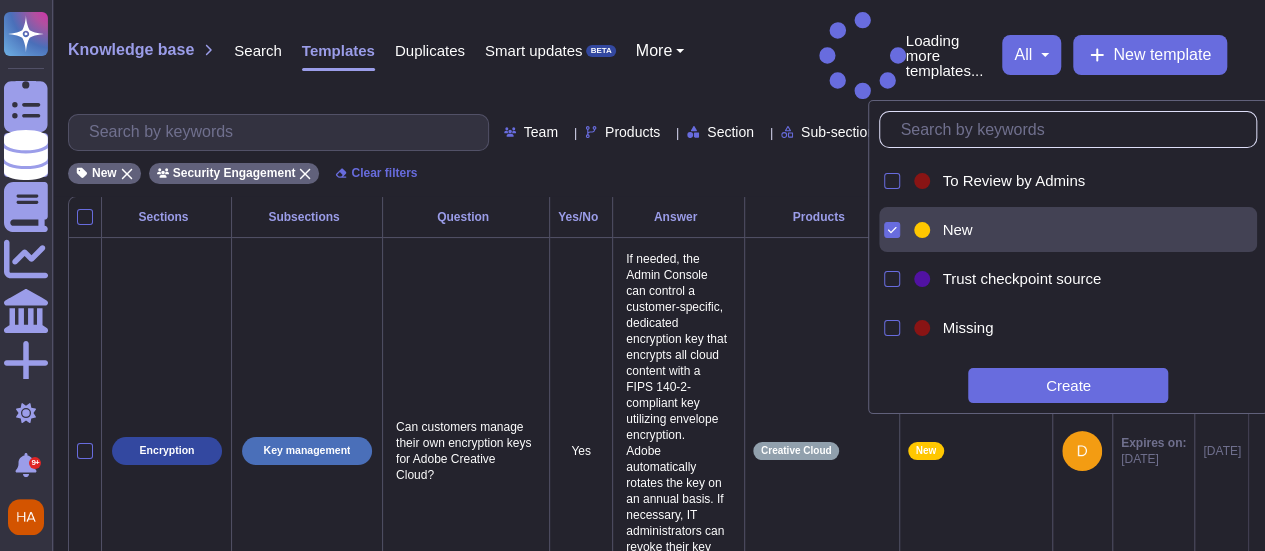 click on "Knowledge base Search Templates Duplicates Smart updates BETA More   Loading more templates... all New template" at bounding box center (658, 55) 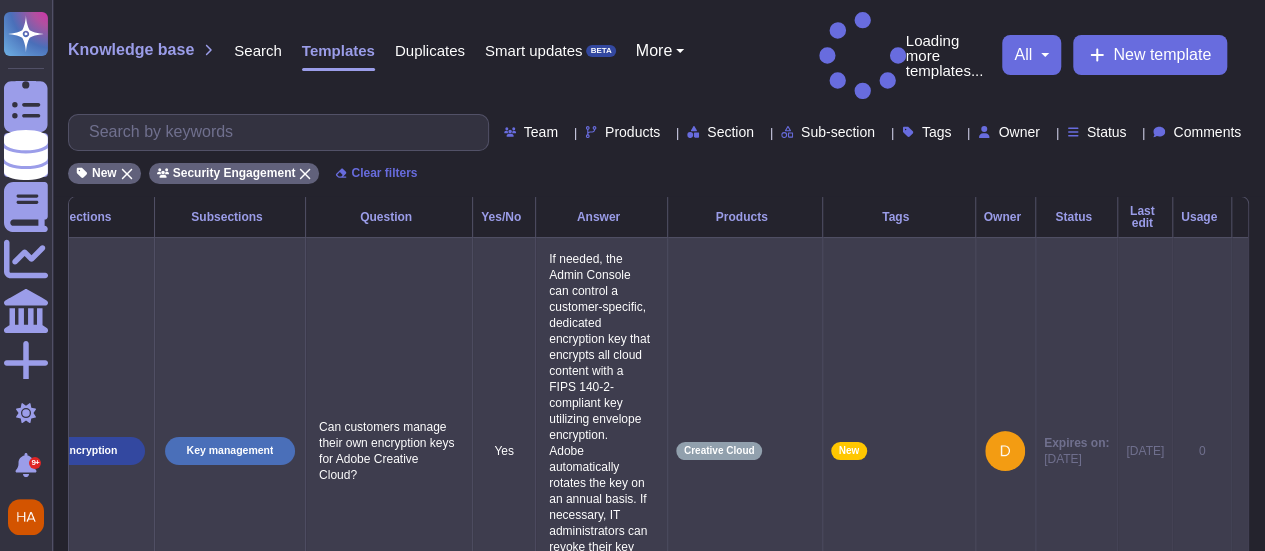 scroll, scrollTop: 0, scrollLeft: 810, axis: horizontal 